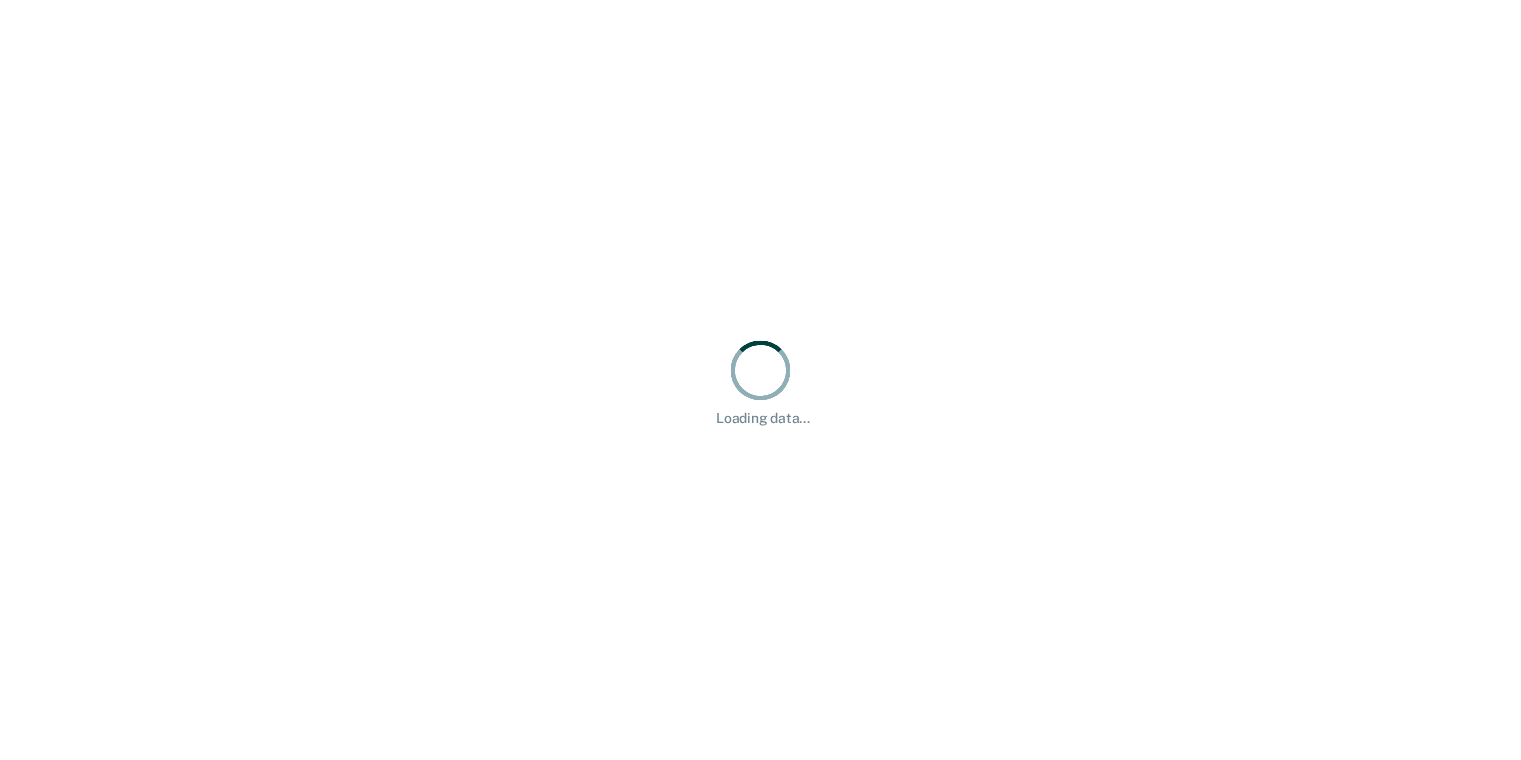 scroll, scrollTop: 0, scrollLeft: 0, axis: both 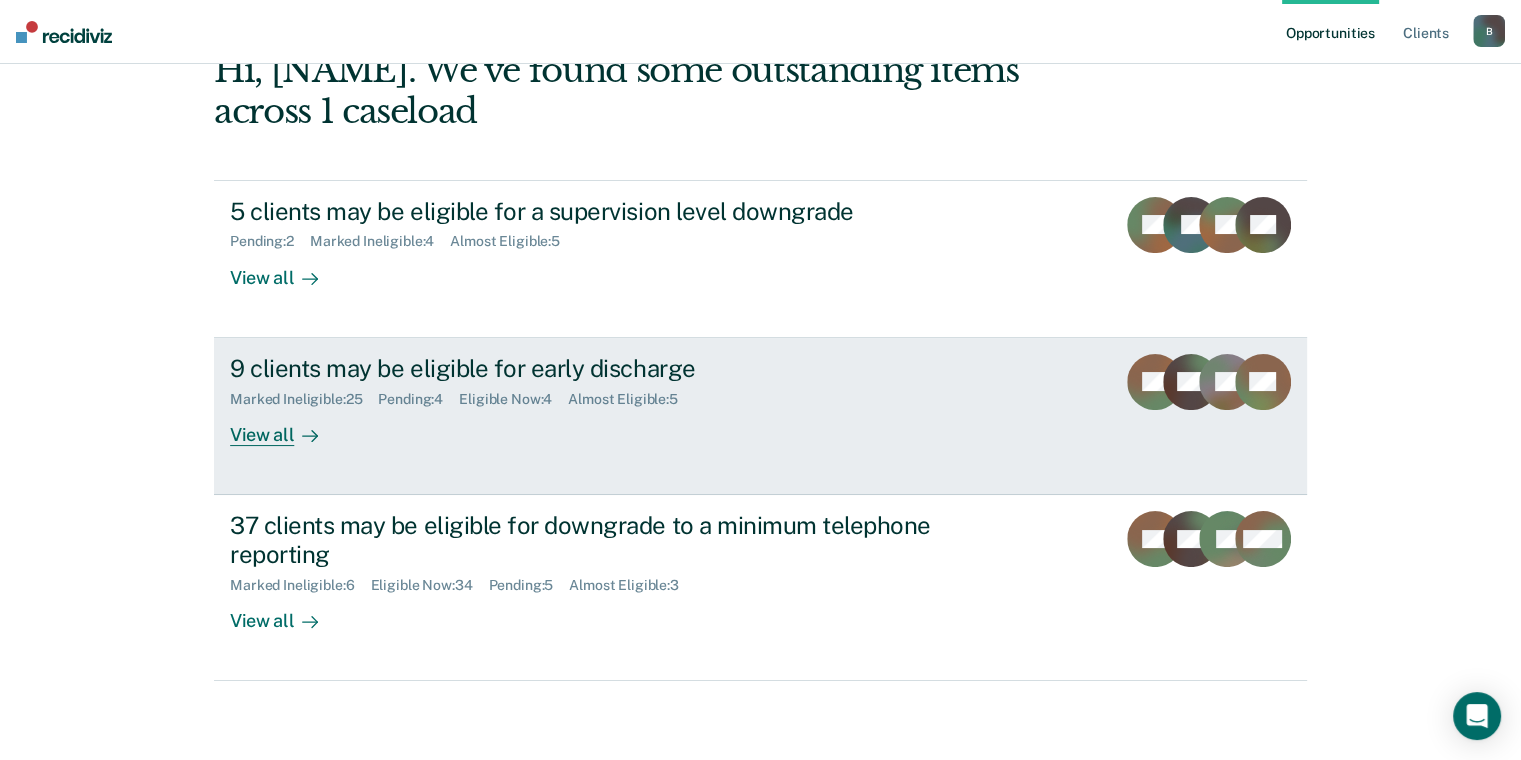 click on "View all" at bounding box center [286, 426] 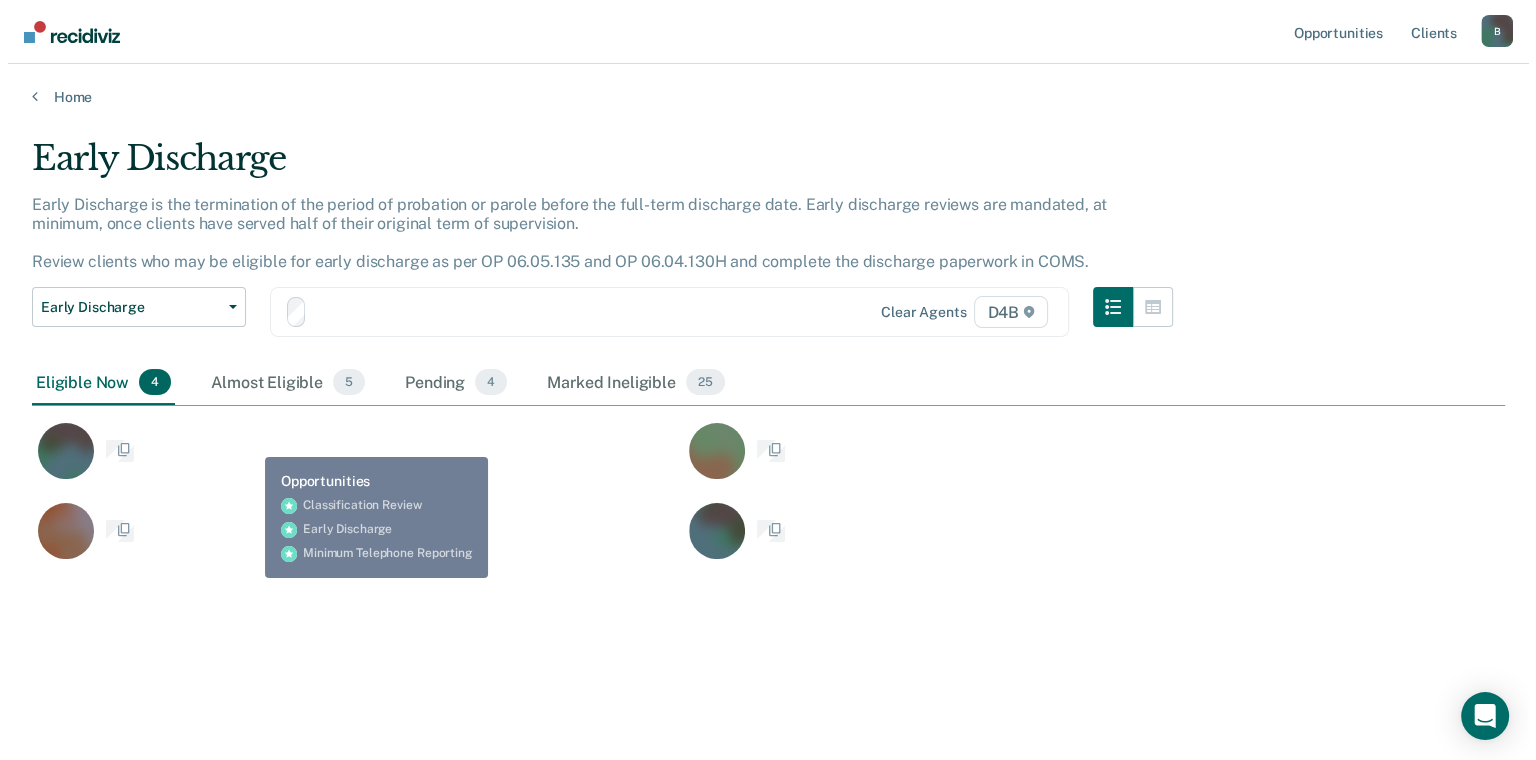 scroll, scrollTop: 0, scrollLeft: 0, axis: both 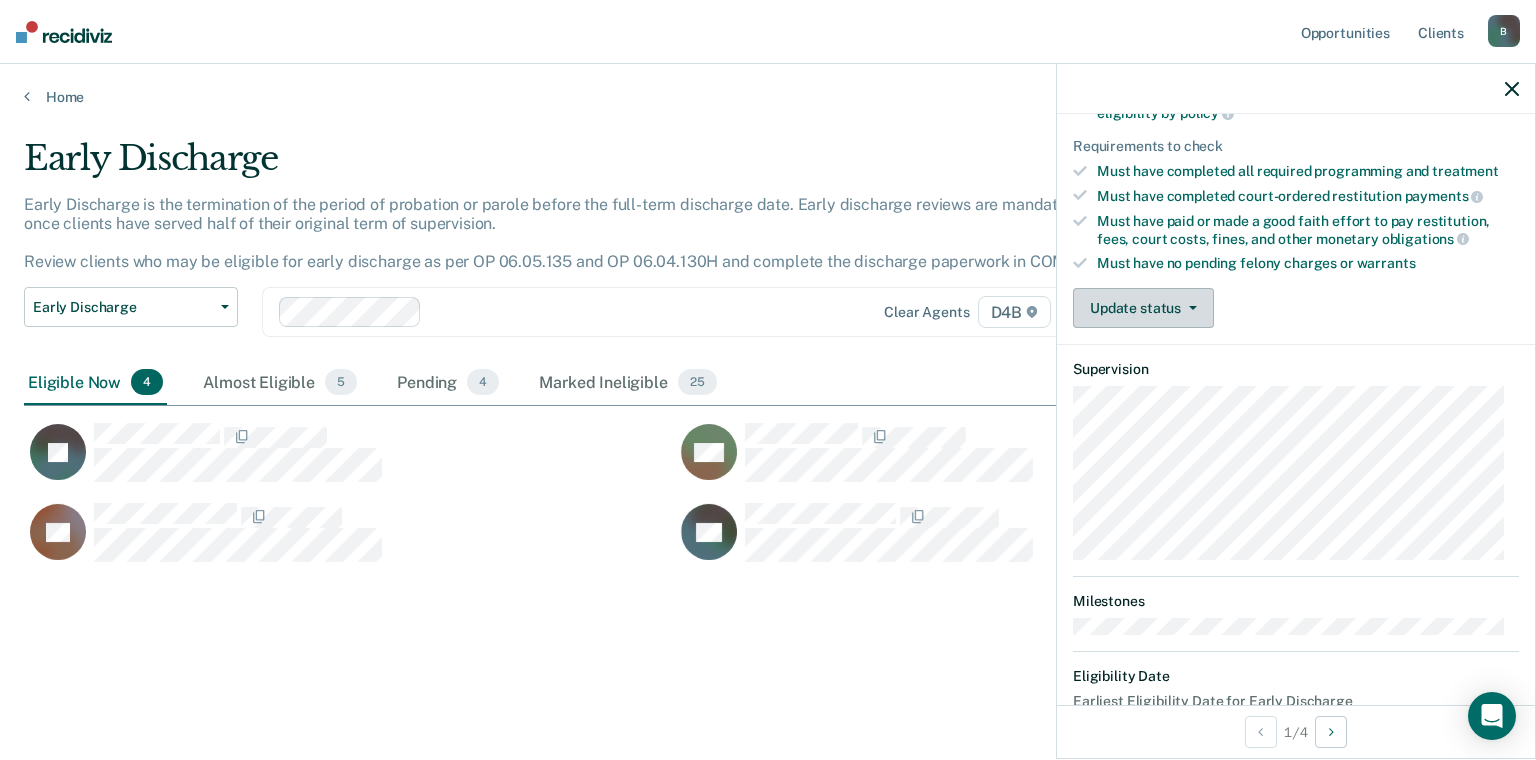 click on "Update status" at bounding box center [1143, 308] 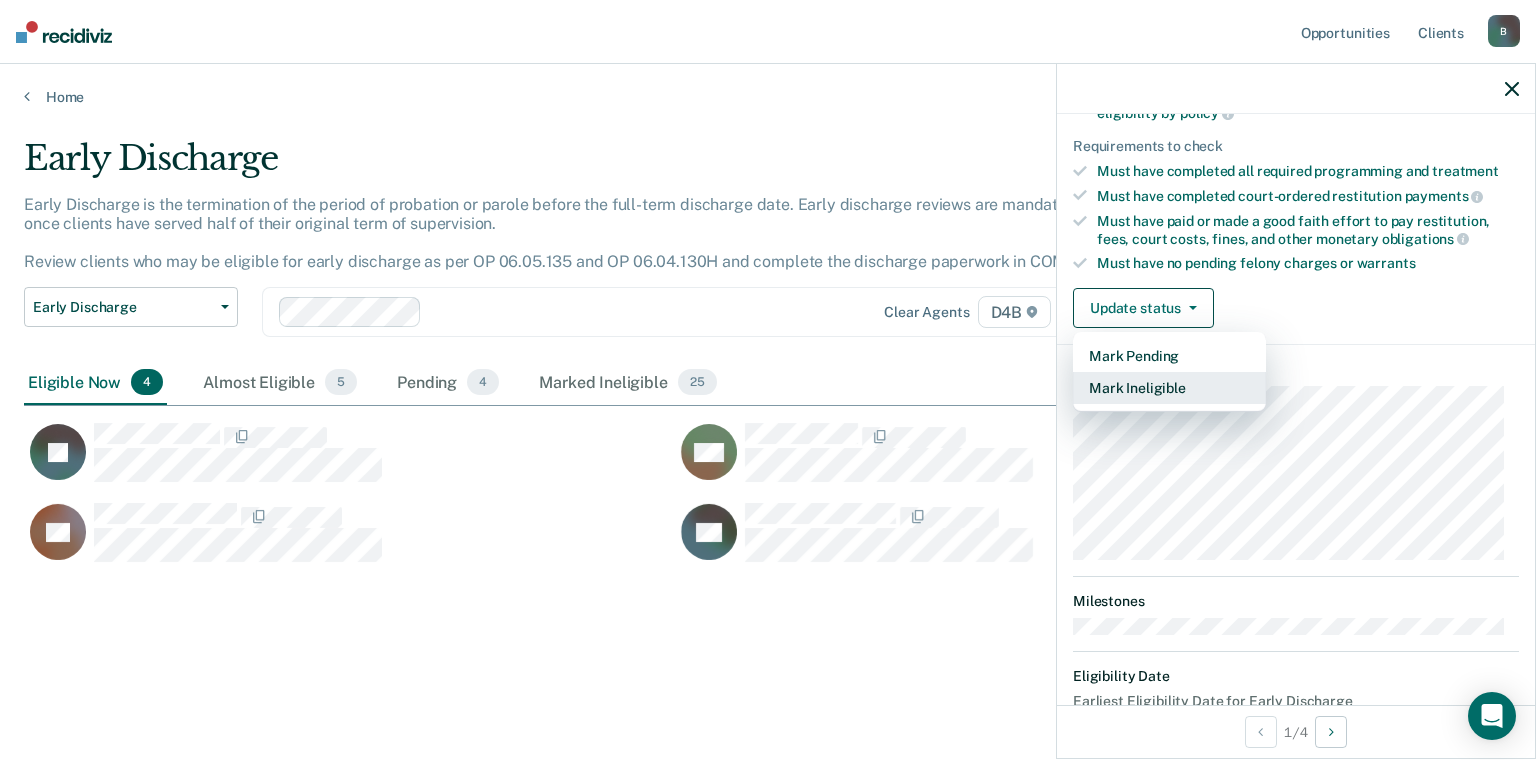 click on "Mark Ineligible" at bounding box center [1169, 388] 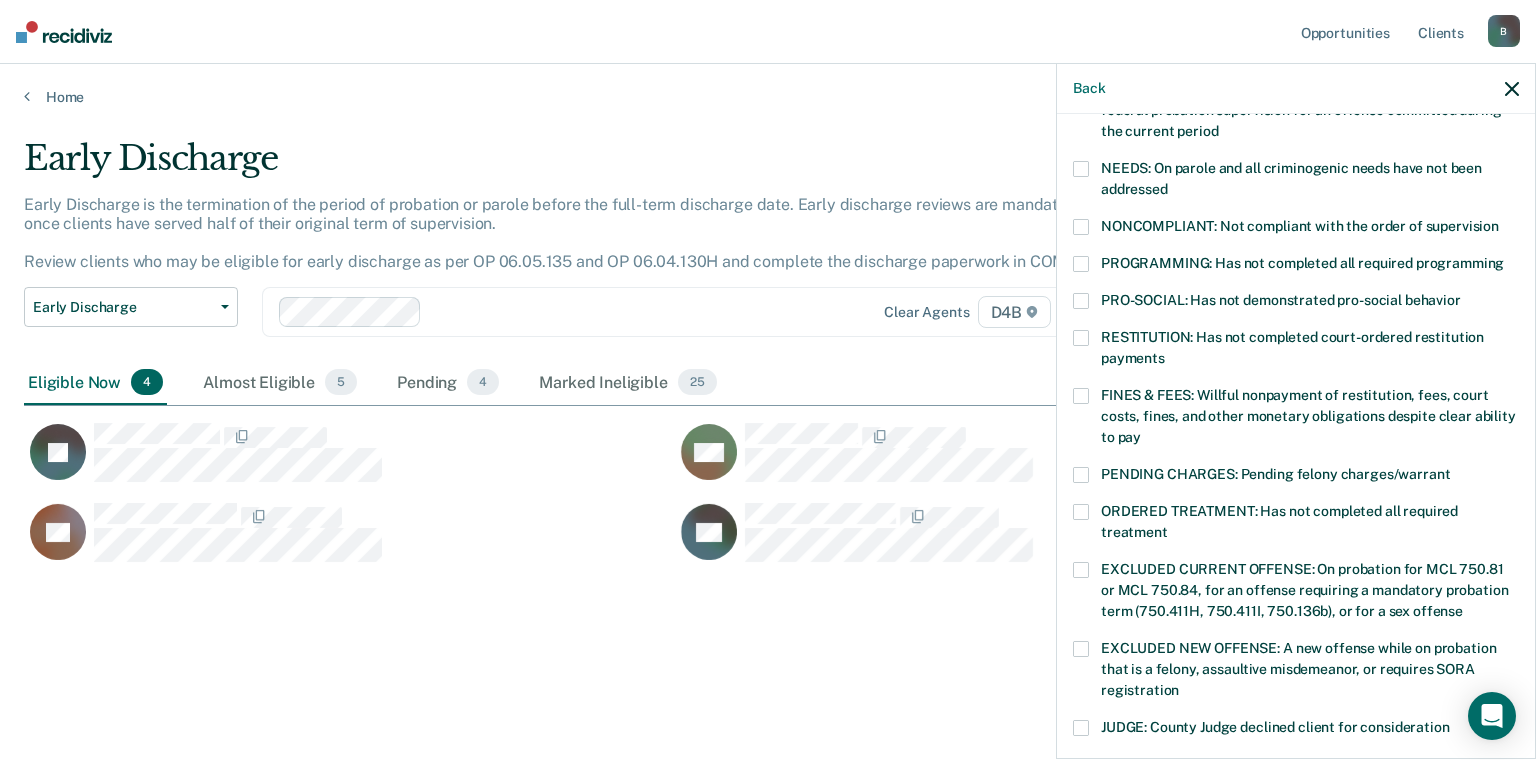 click at bounding box center (1081, 264) 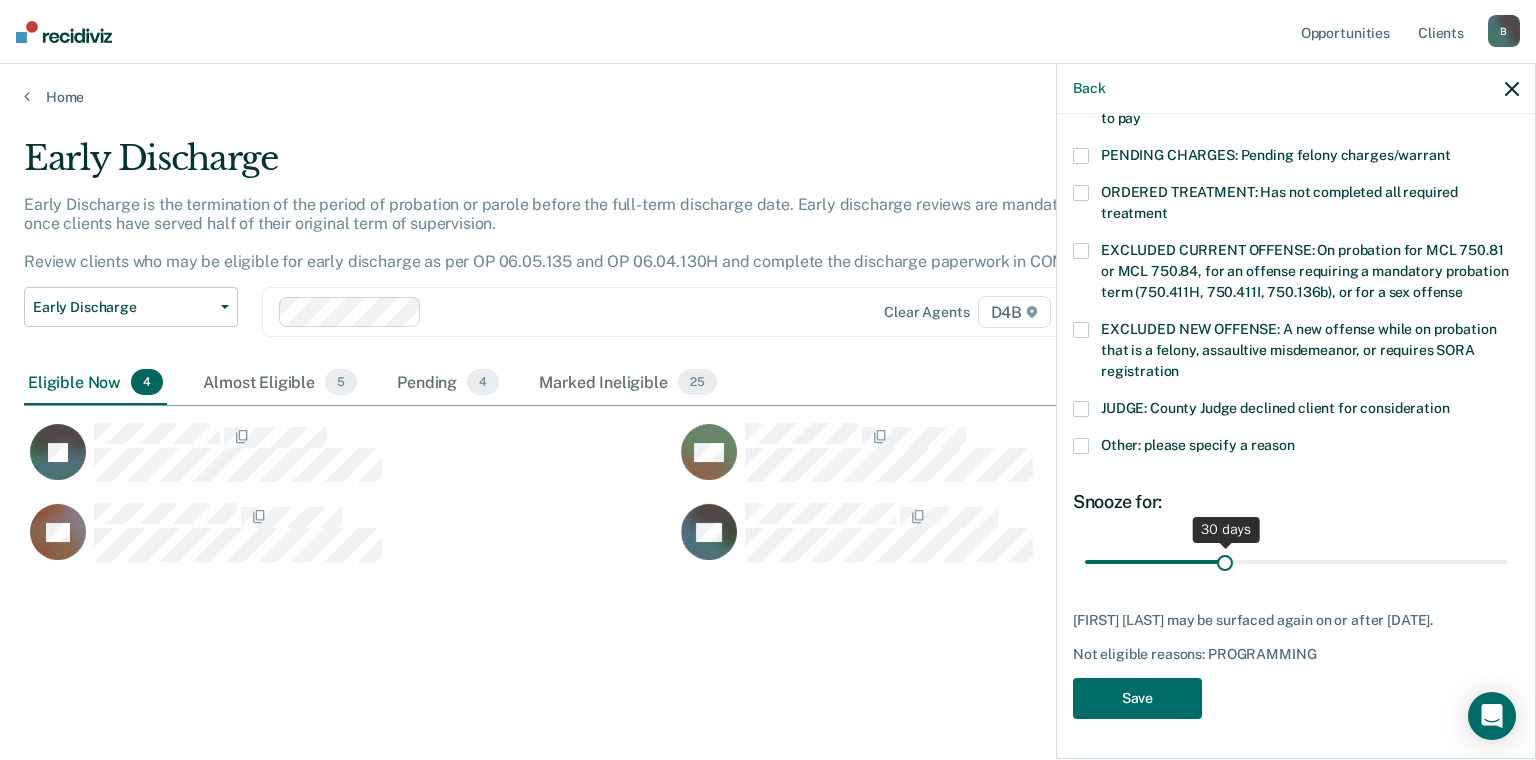 scroll, scrollTop: 633, scrollLeft: 0, axis: vertical 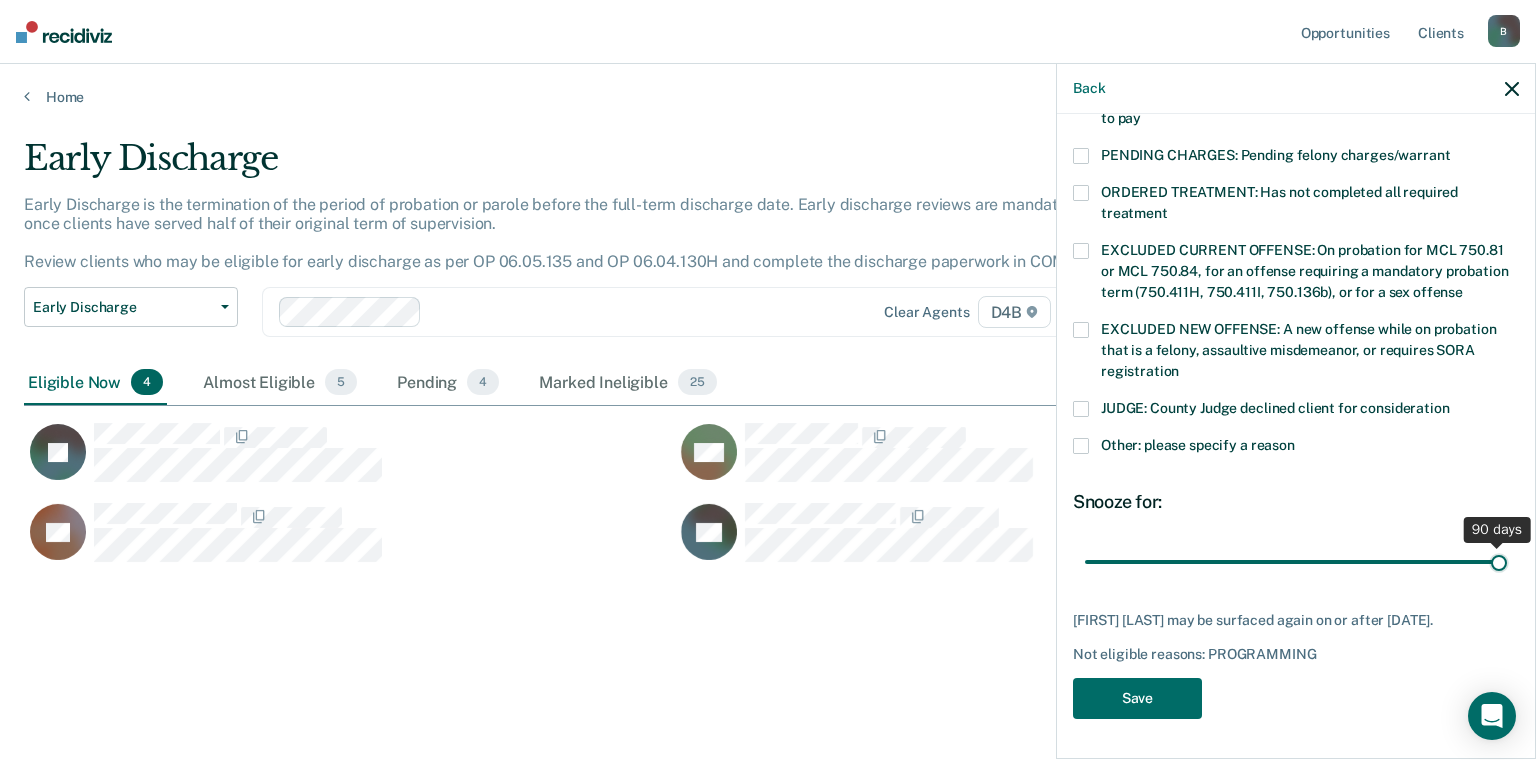 drag, startPoint x: 1225, startPoint y: 548, endPoint x: 1600, endPoint y: 575, distance: 375.97073 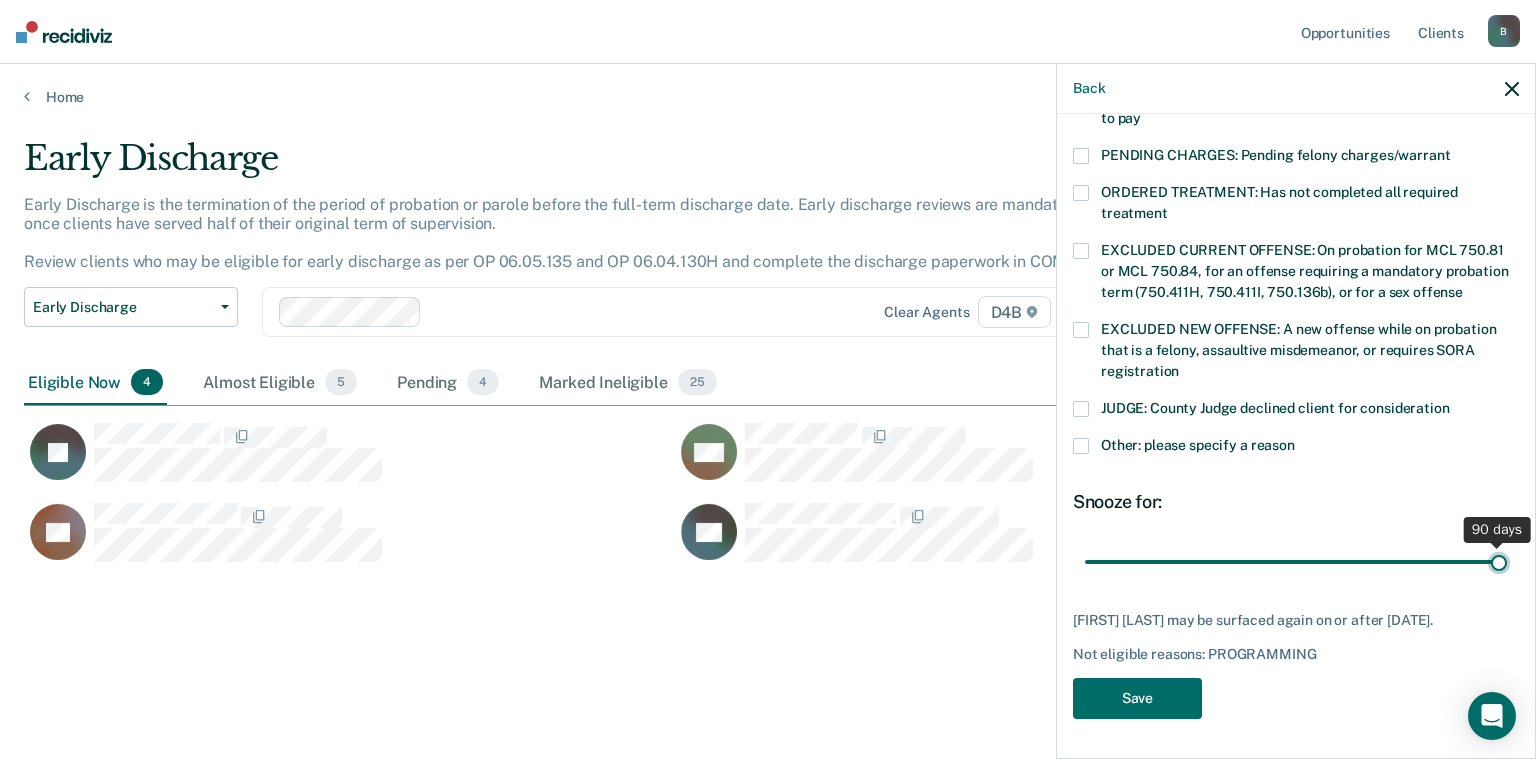 type on "90" 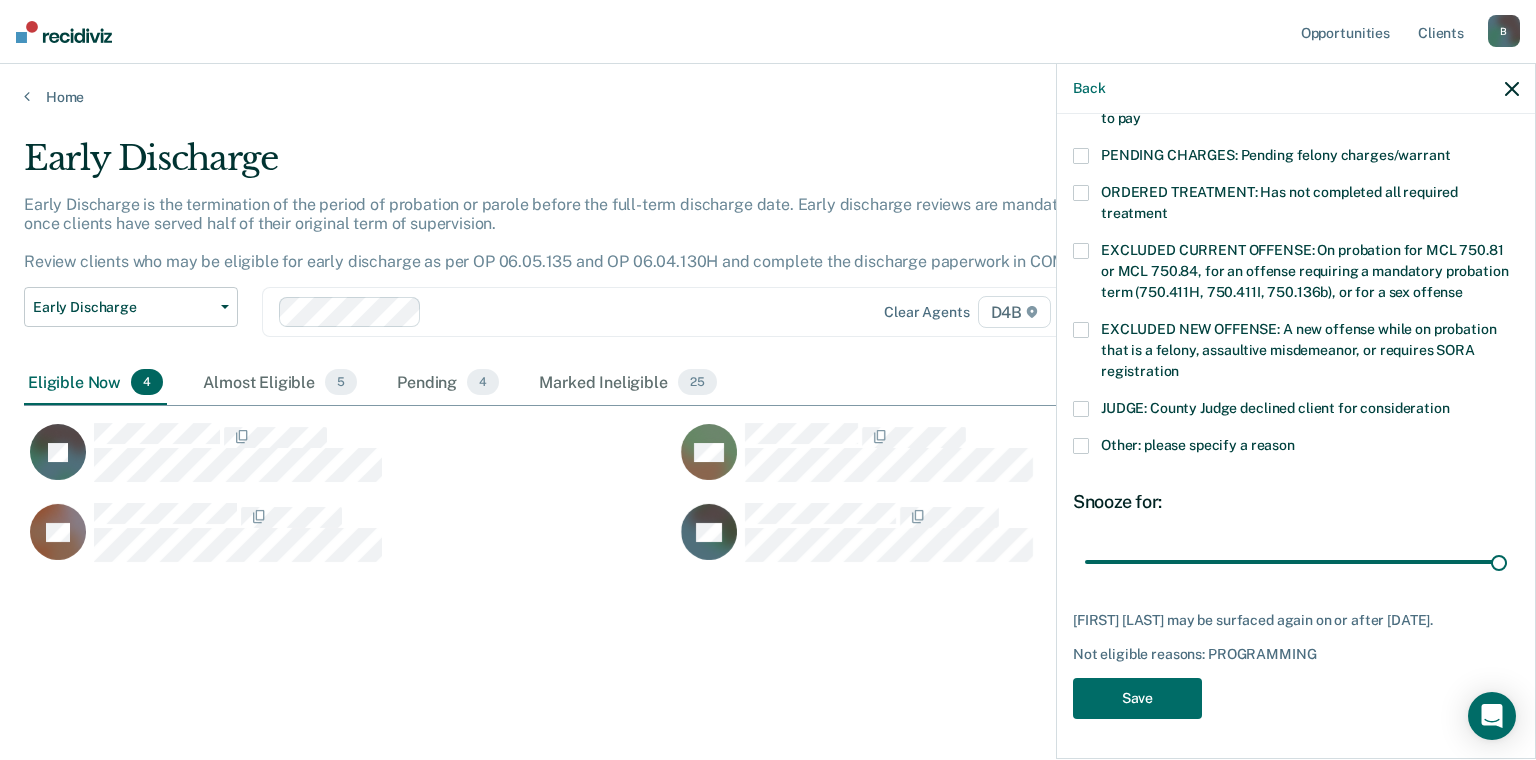 click at bounding box center (1081, 446) 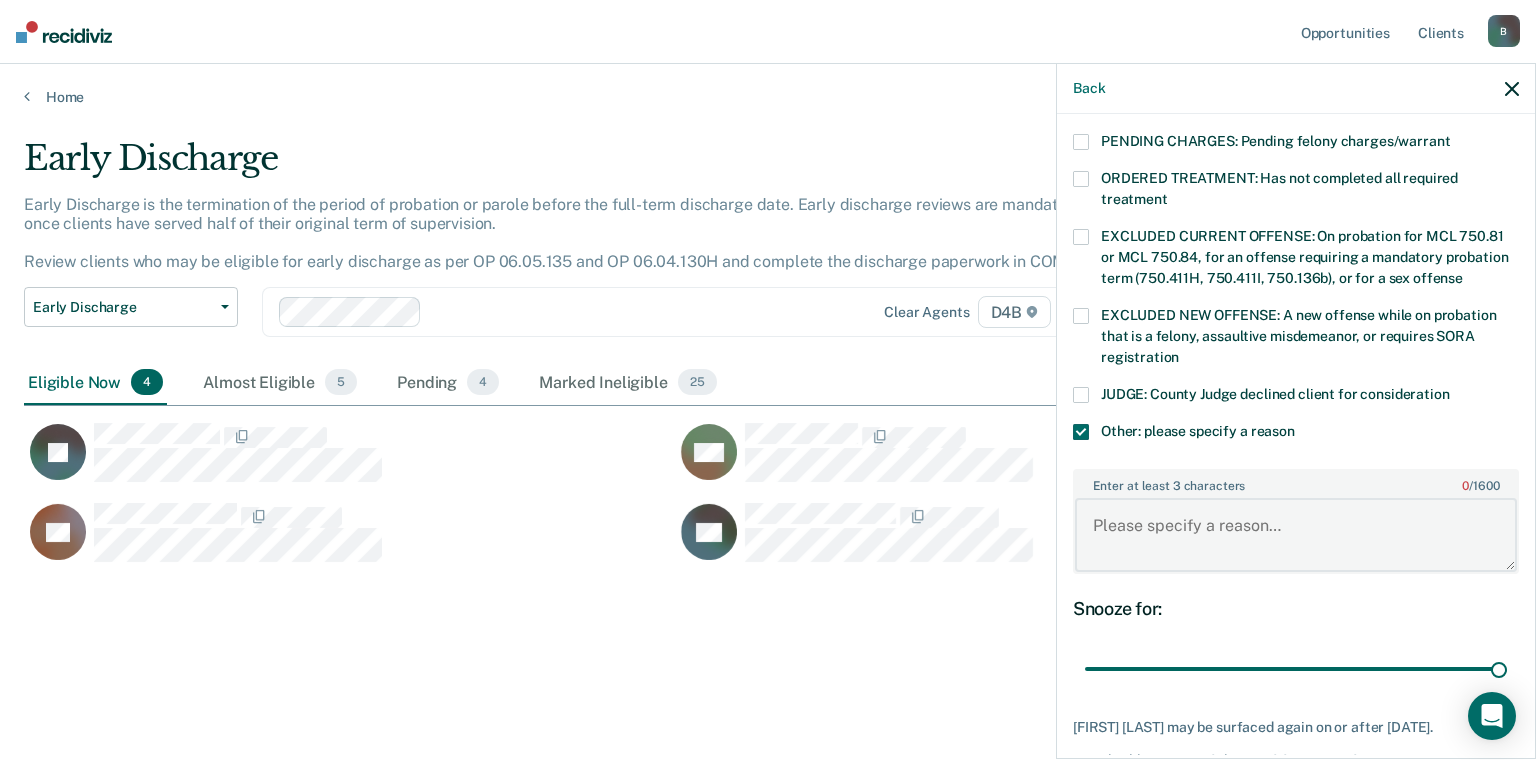 click on "Enter at least 3 characters 0  /  1600" at bounding box center [1296, 535] 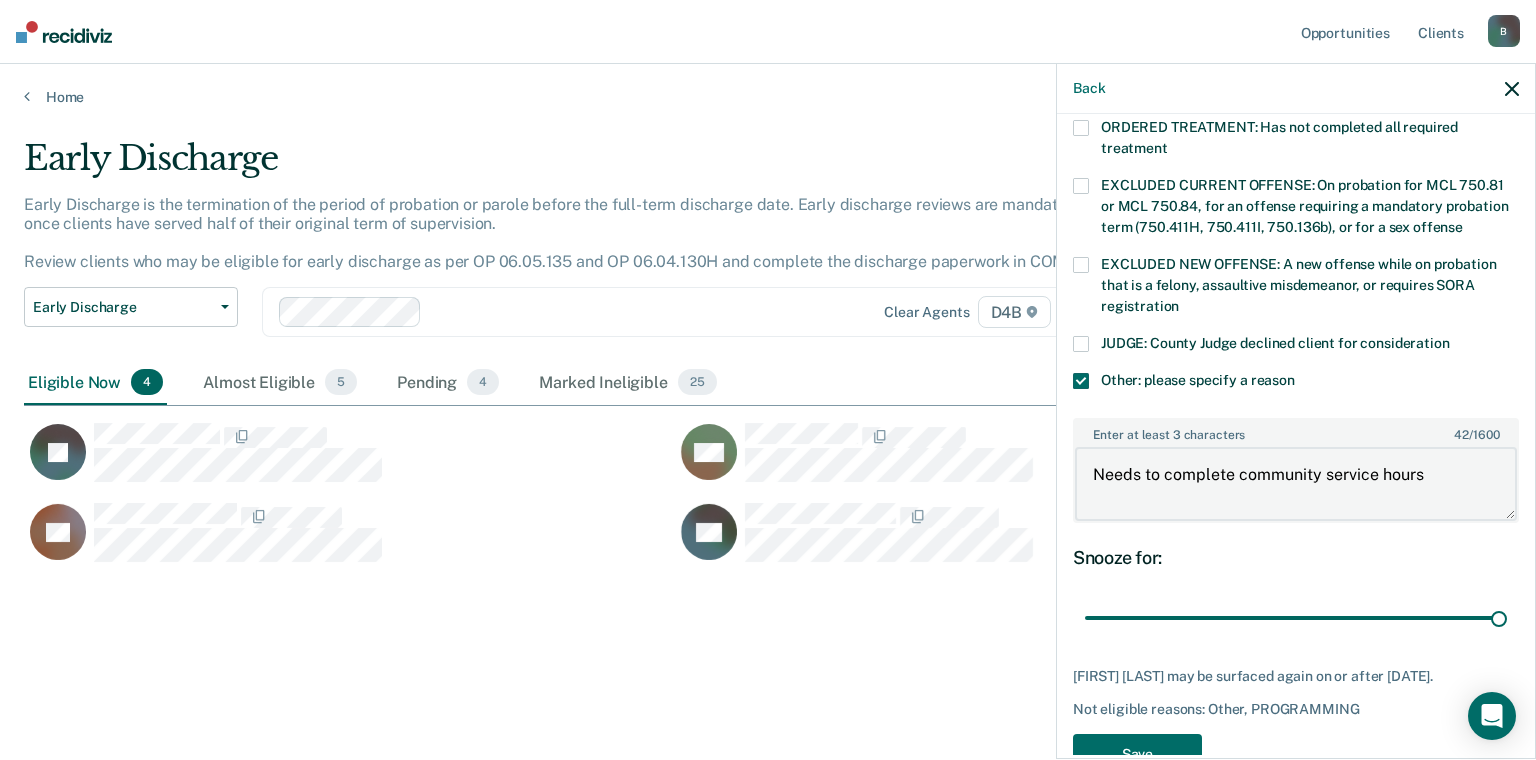 scroll, scrollTop: 752, scrollLeft: 0, axis: vertical 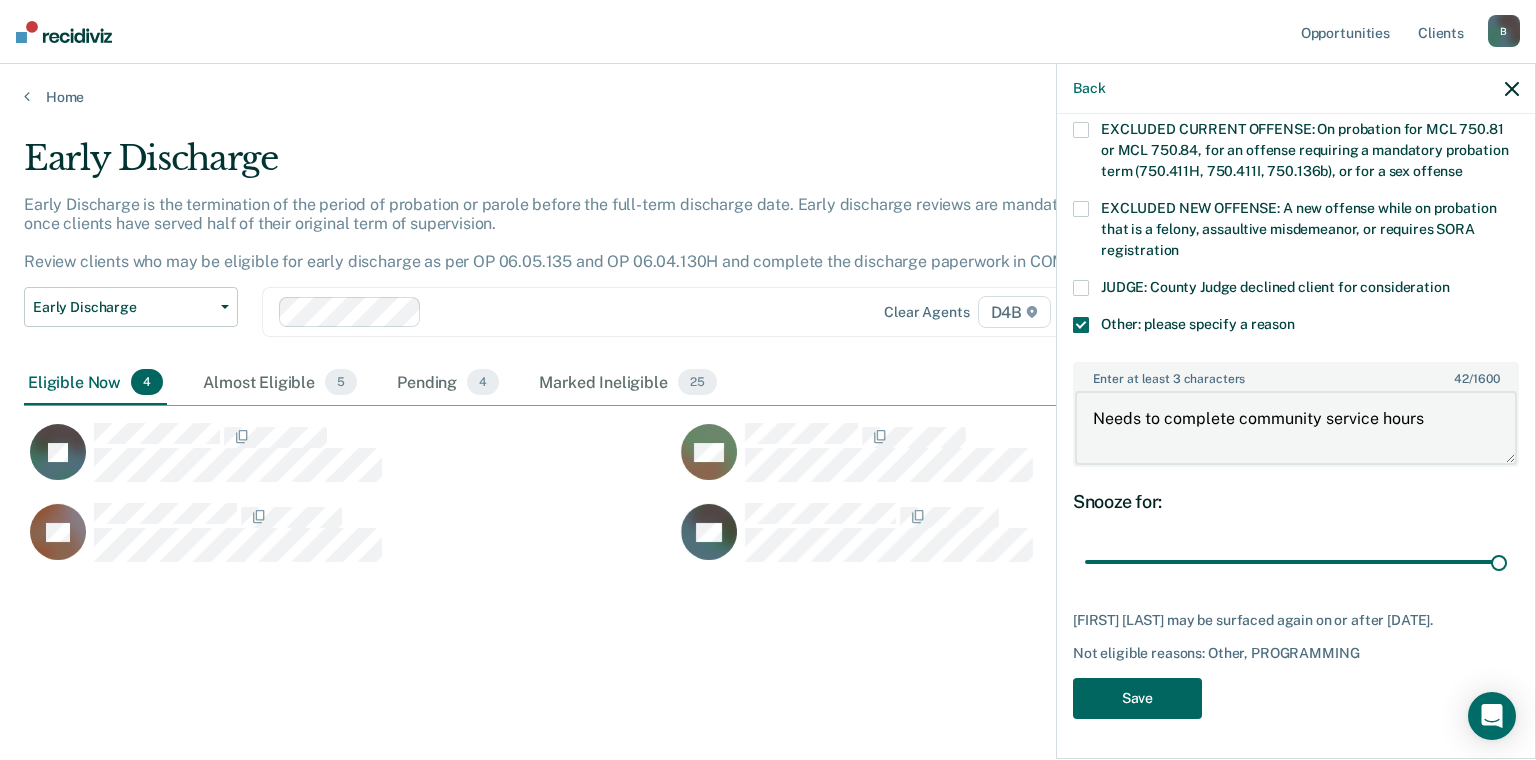 type on "Needs to complete community service hours" 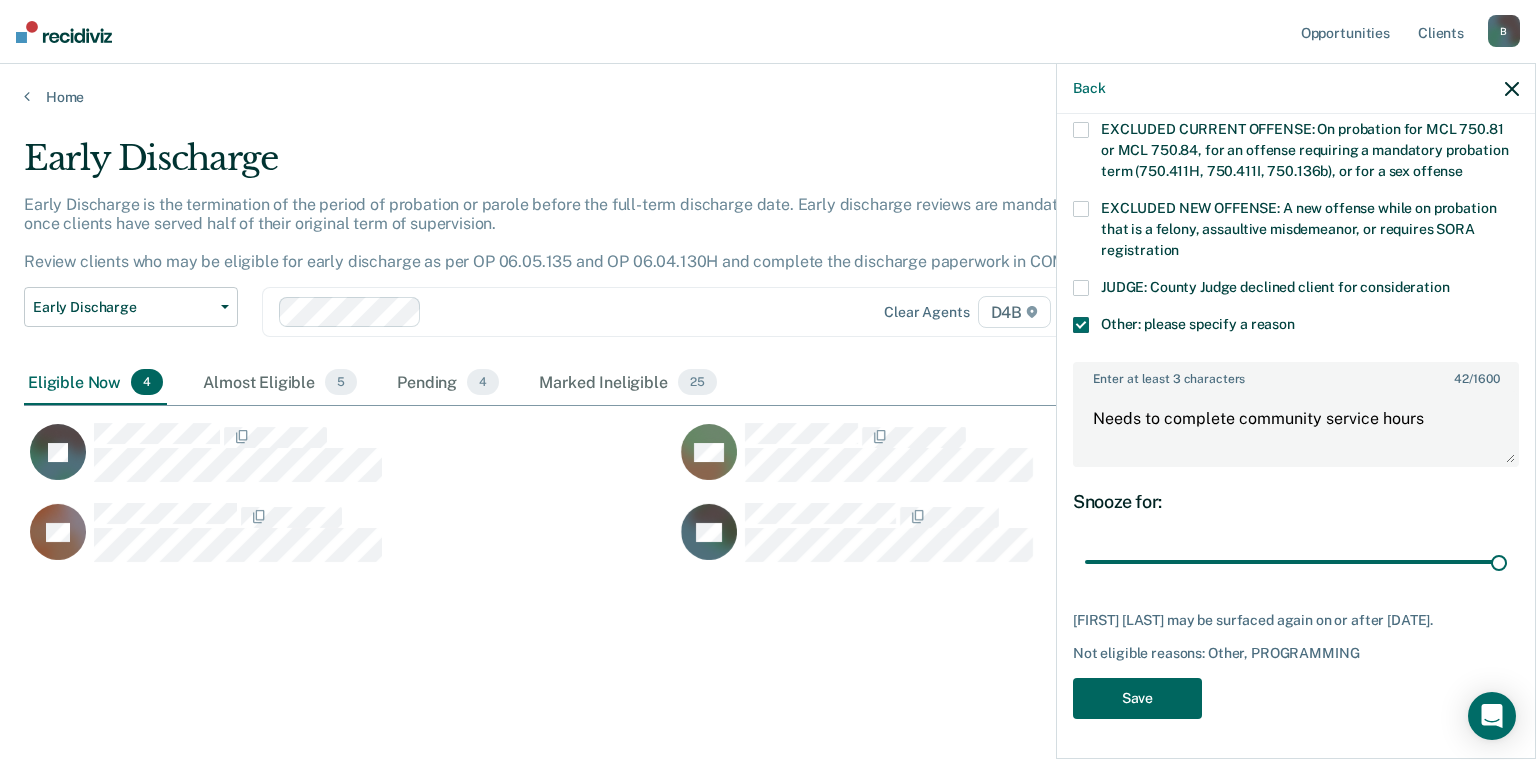 click on "Save" at bounding box center [1137, 698] 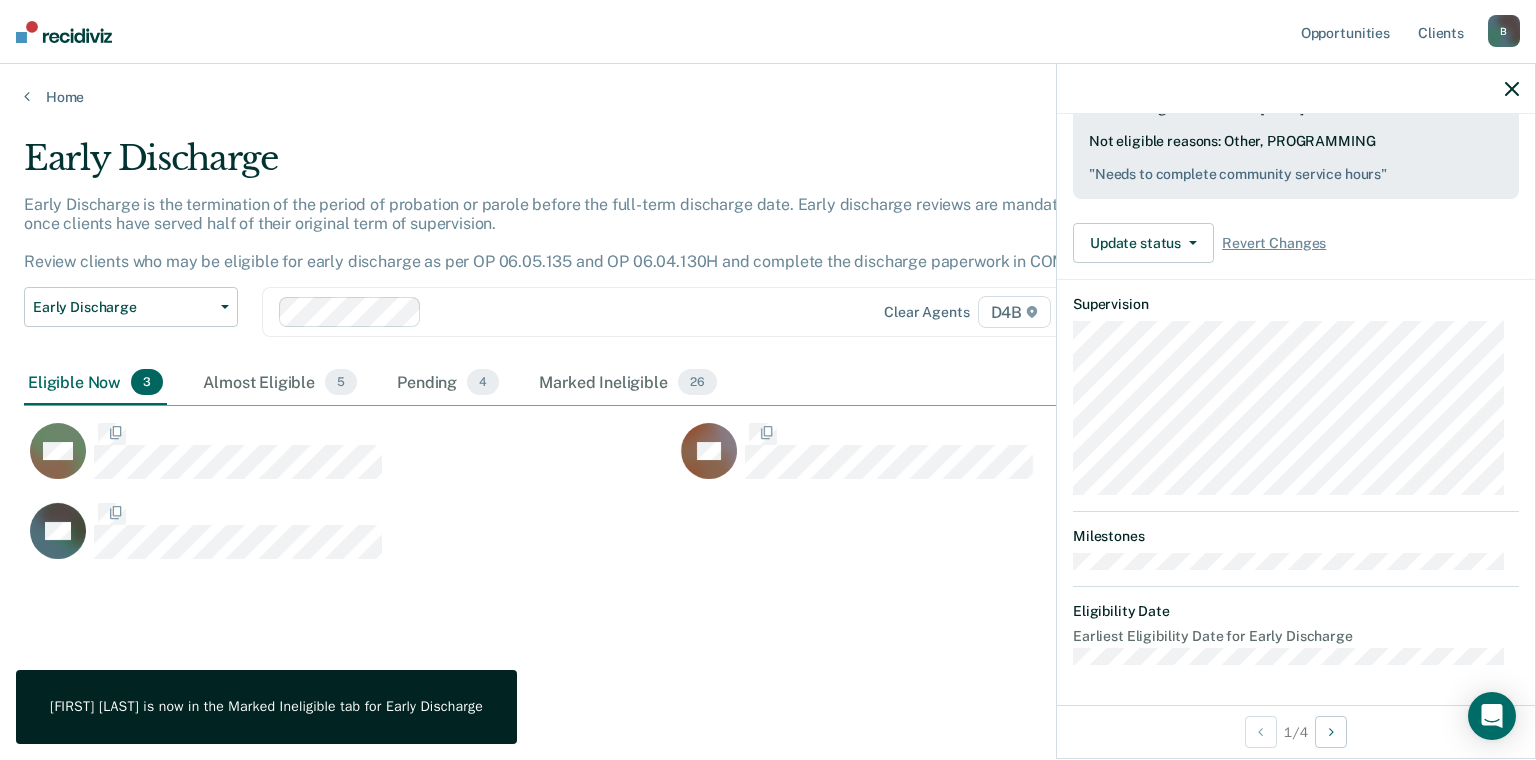scroll, scrollTop: 538, scrollLeft: 0, axis: vertical 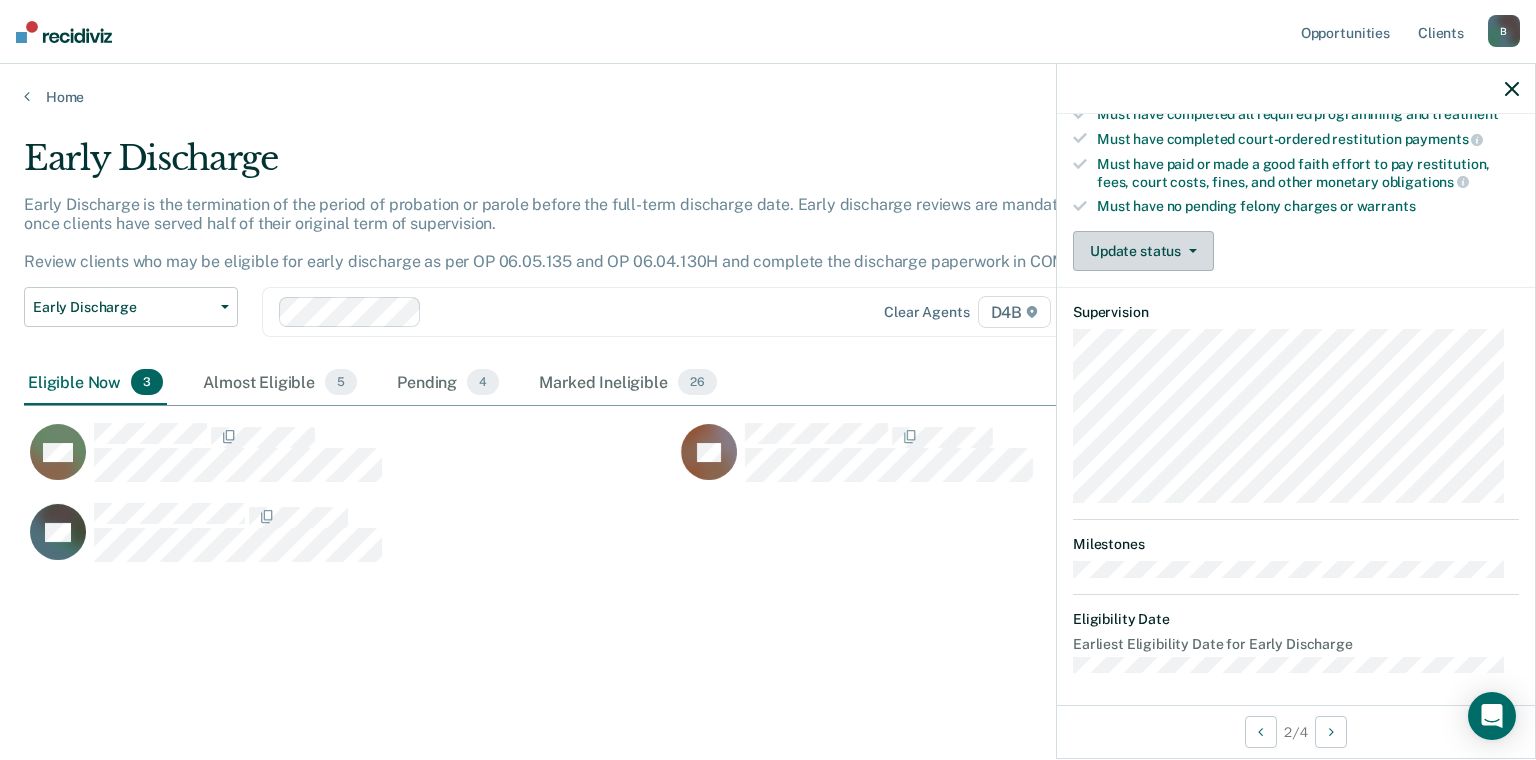 click on "Update status" at bounding box center [1143, 251] 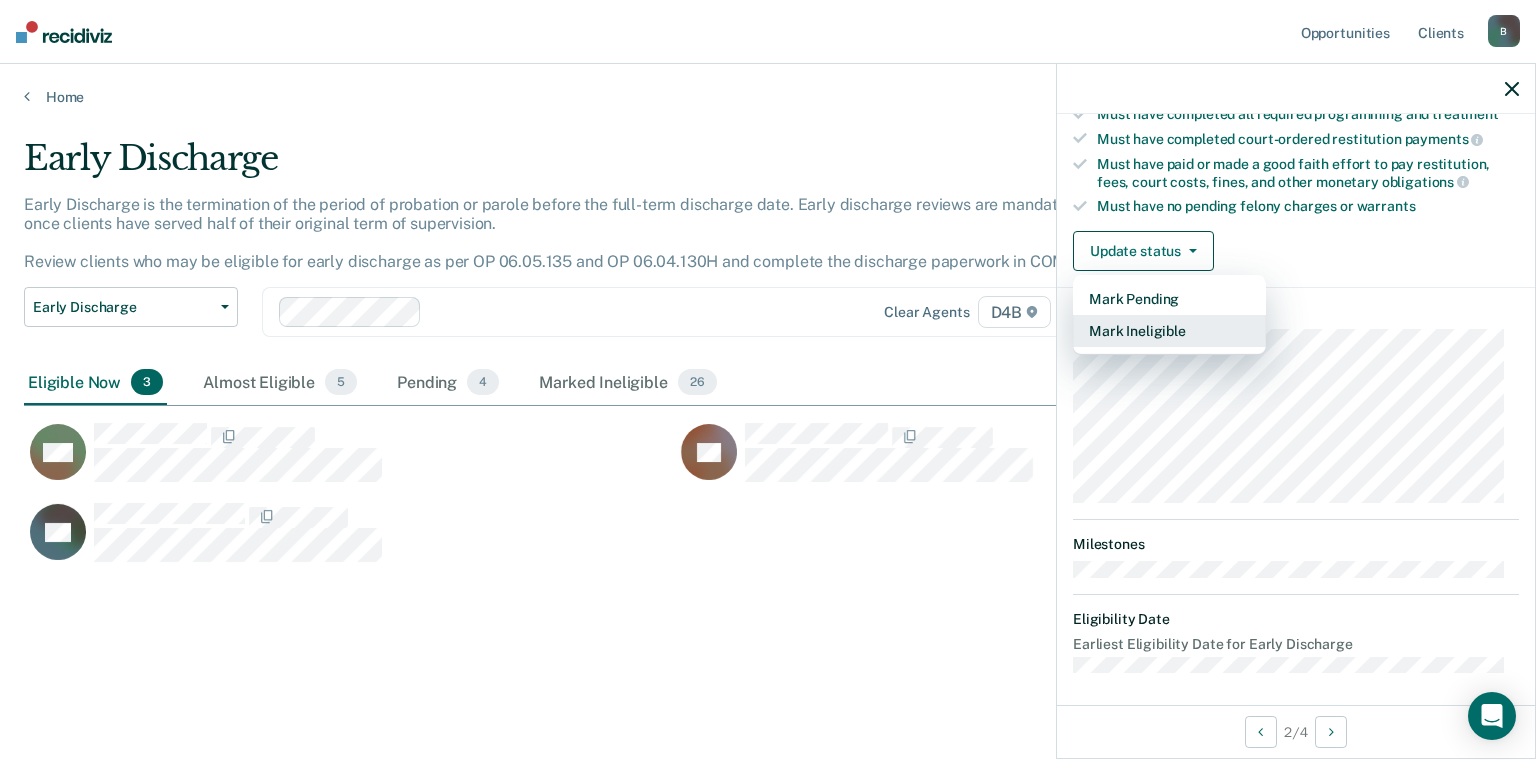 click on "Mark Ineligible" at bounding box center [1169, 331] 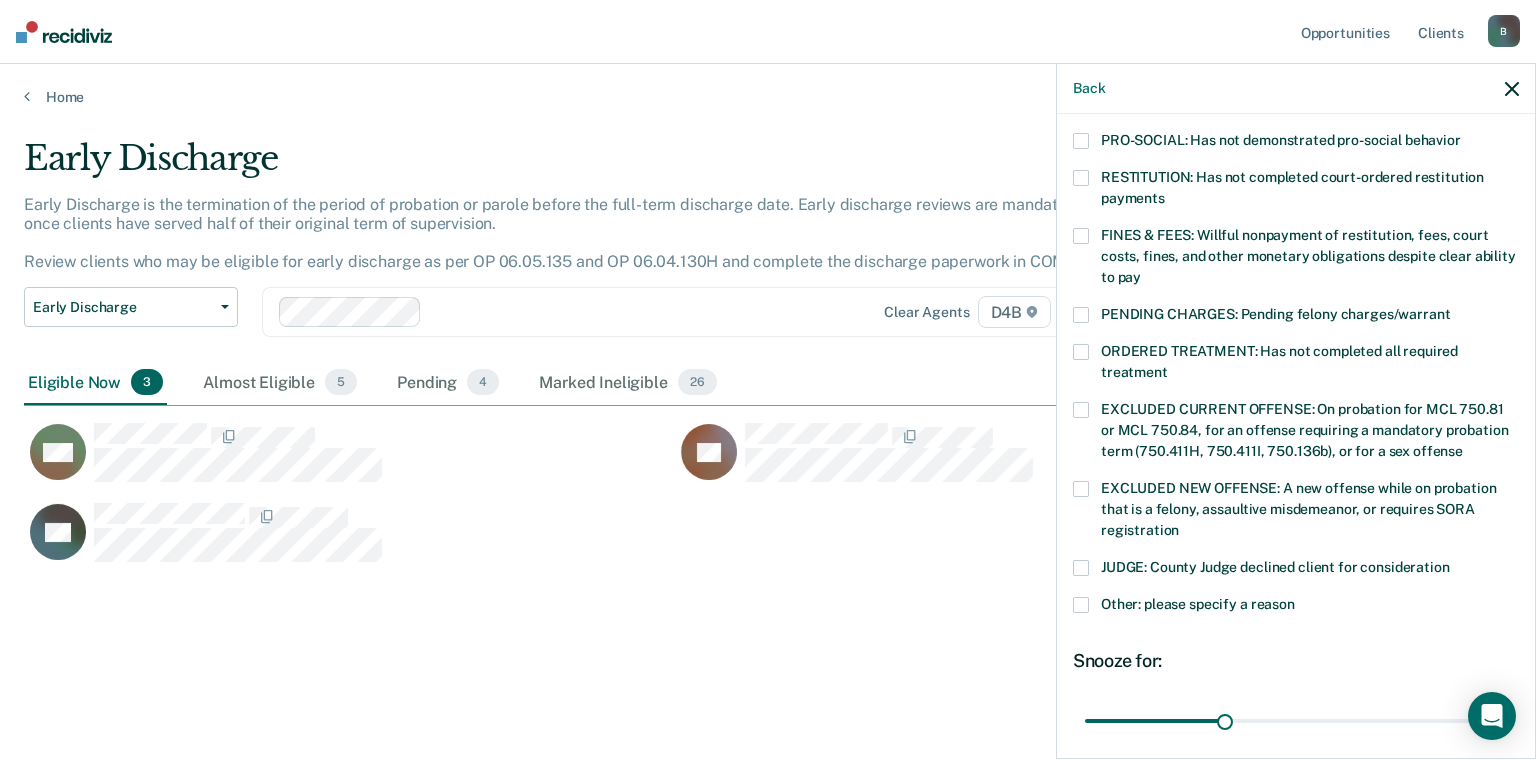 scroll, scrollTop: 557, scrollLeft: 0, axis: vertical 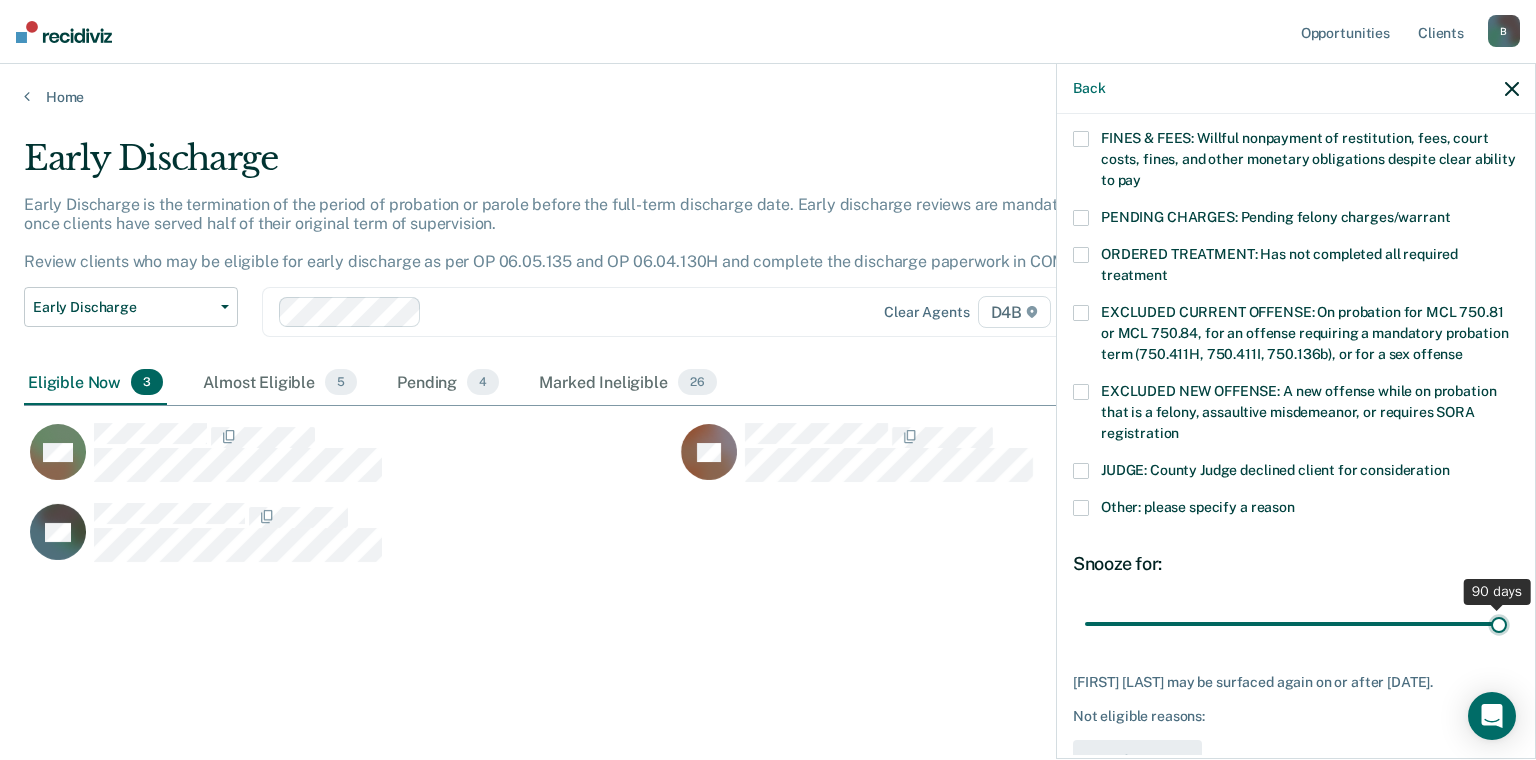 drag, startPoint x: 1221, startPoint y: 621, endPoint x: 1567, endPoint y: 627, distance: 346.05203 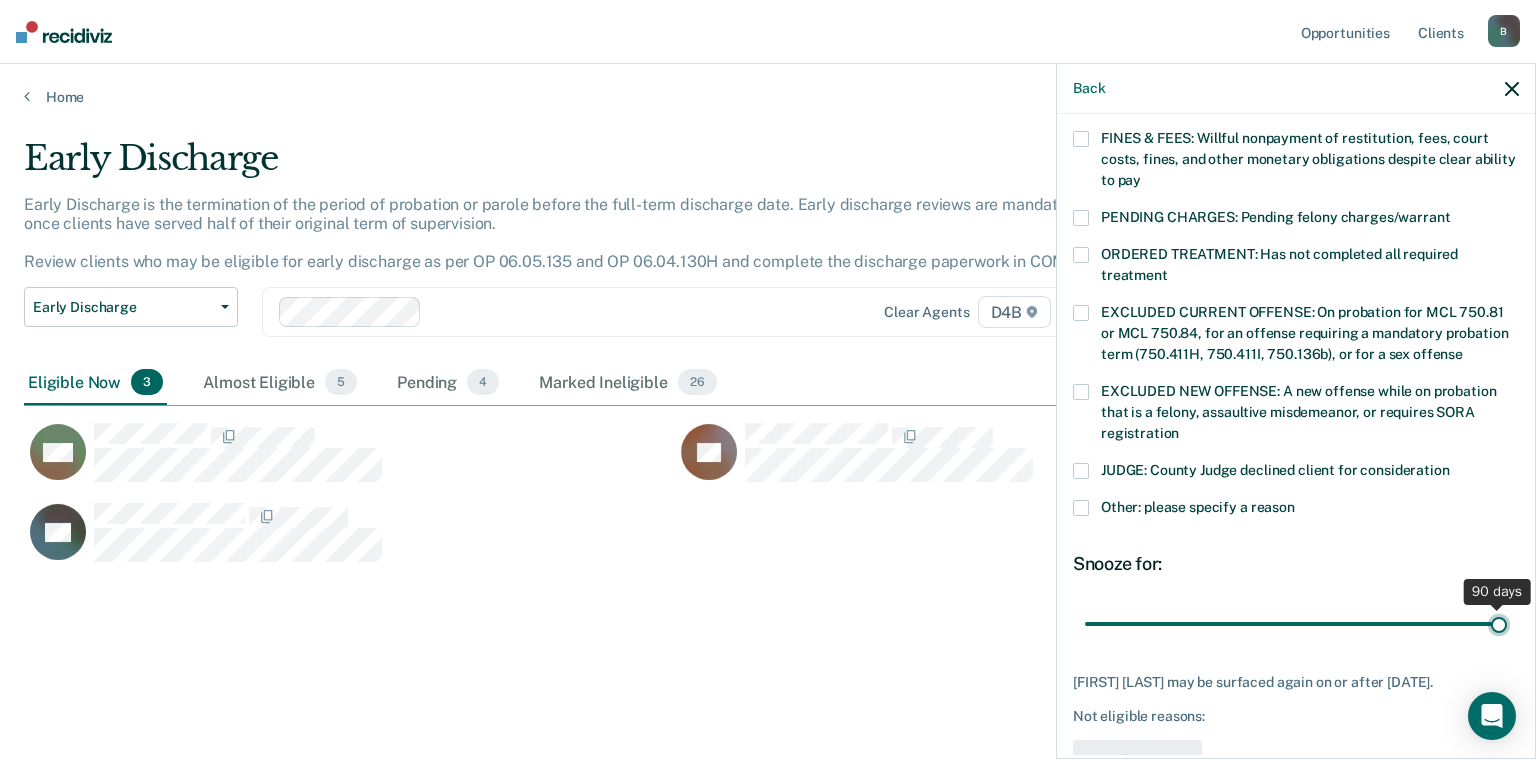 type on "90" 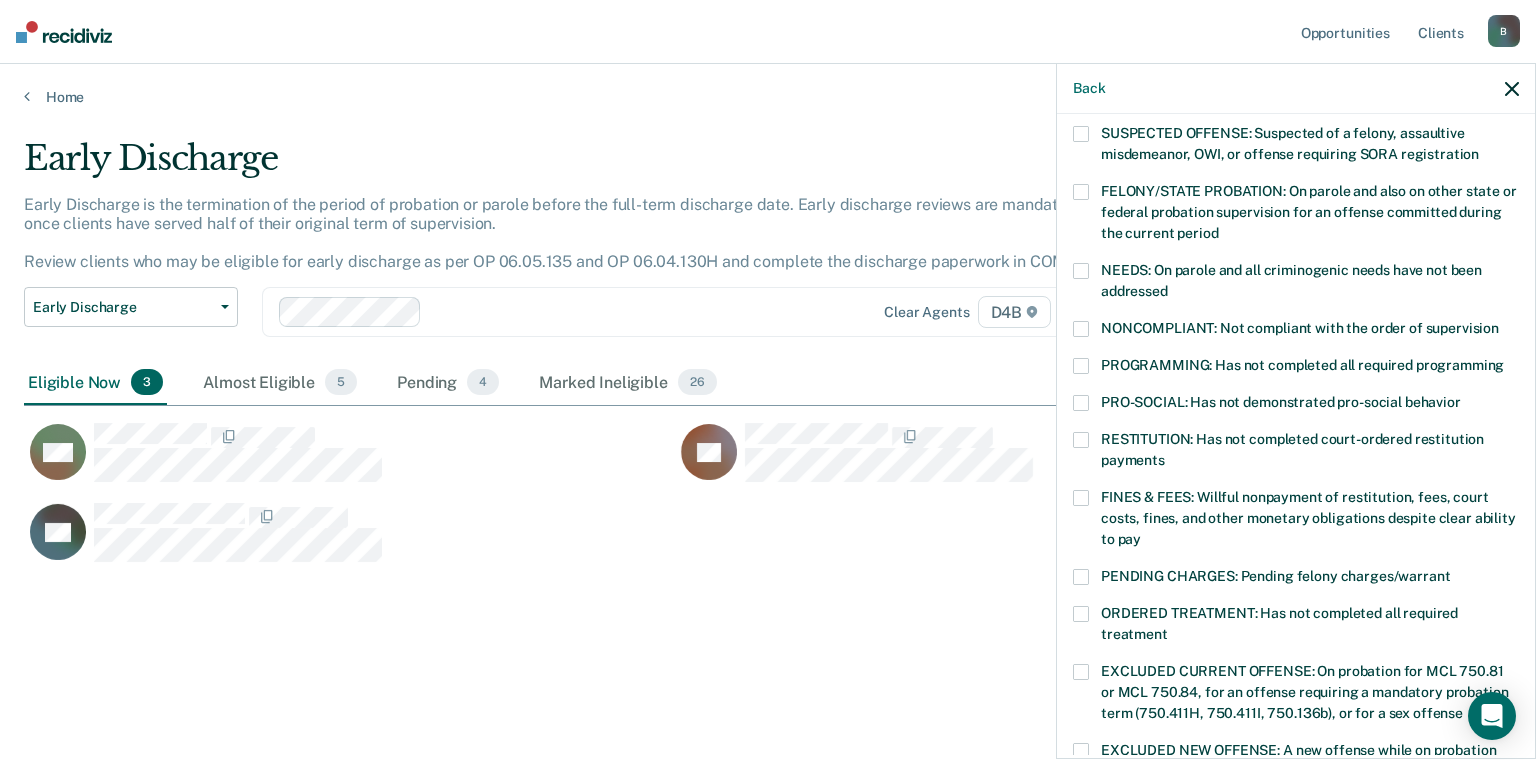 scroll, scrollTop: 157, scrollLeft: 0, axis: vertical 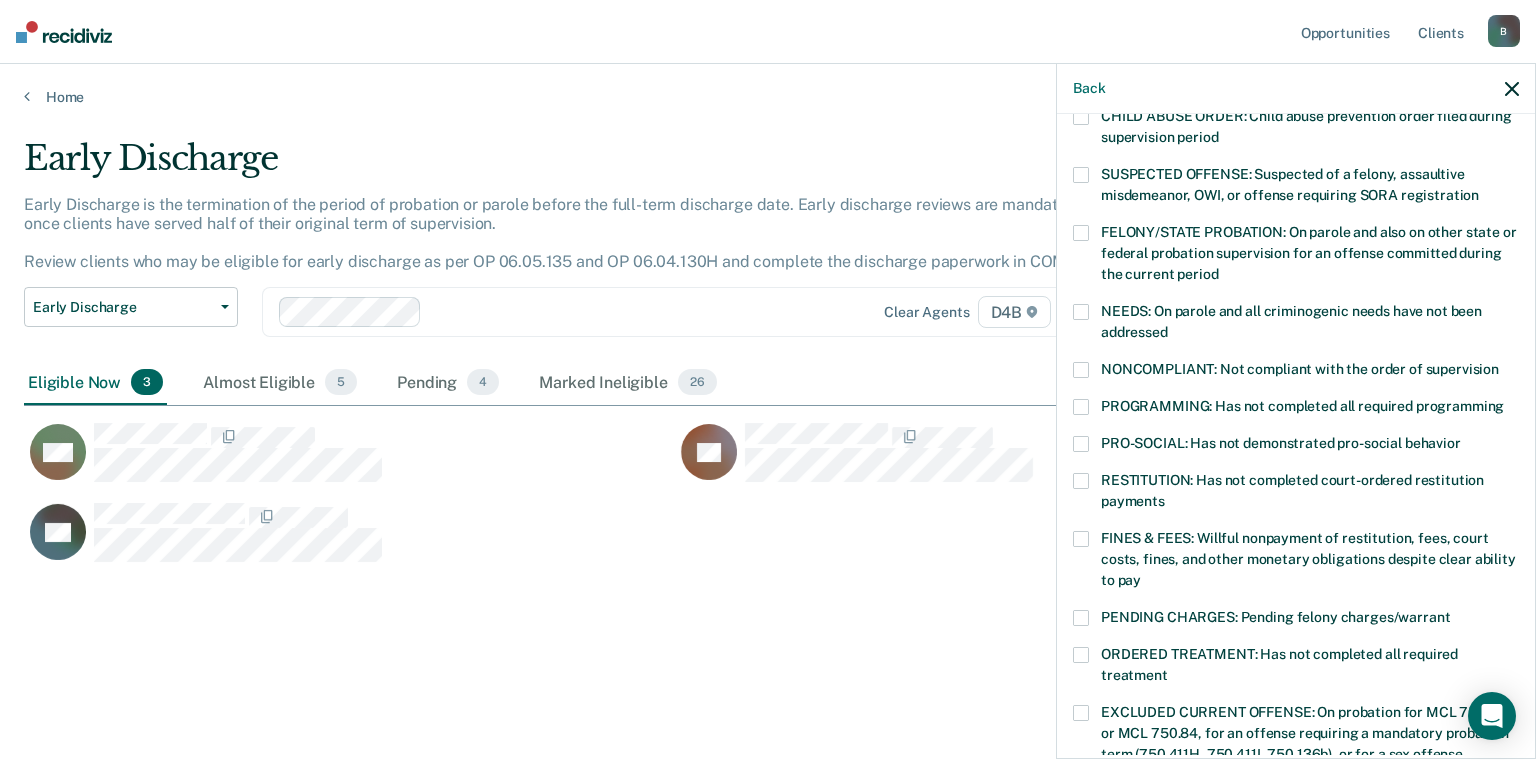 click at bounding box center (1081, 407) 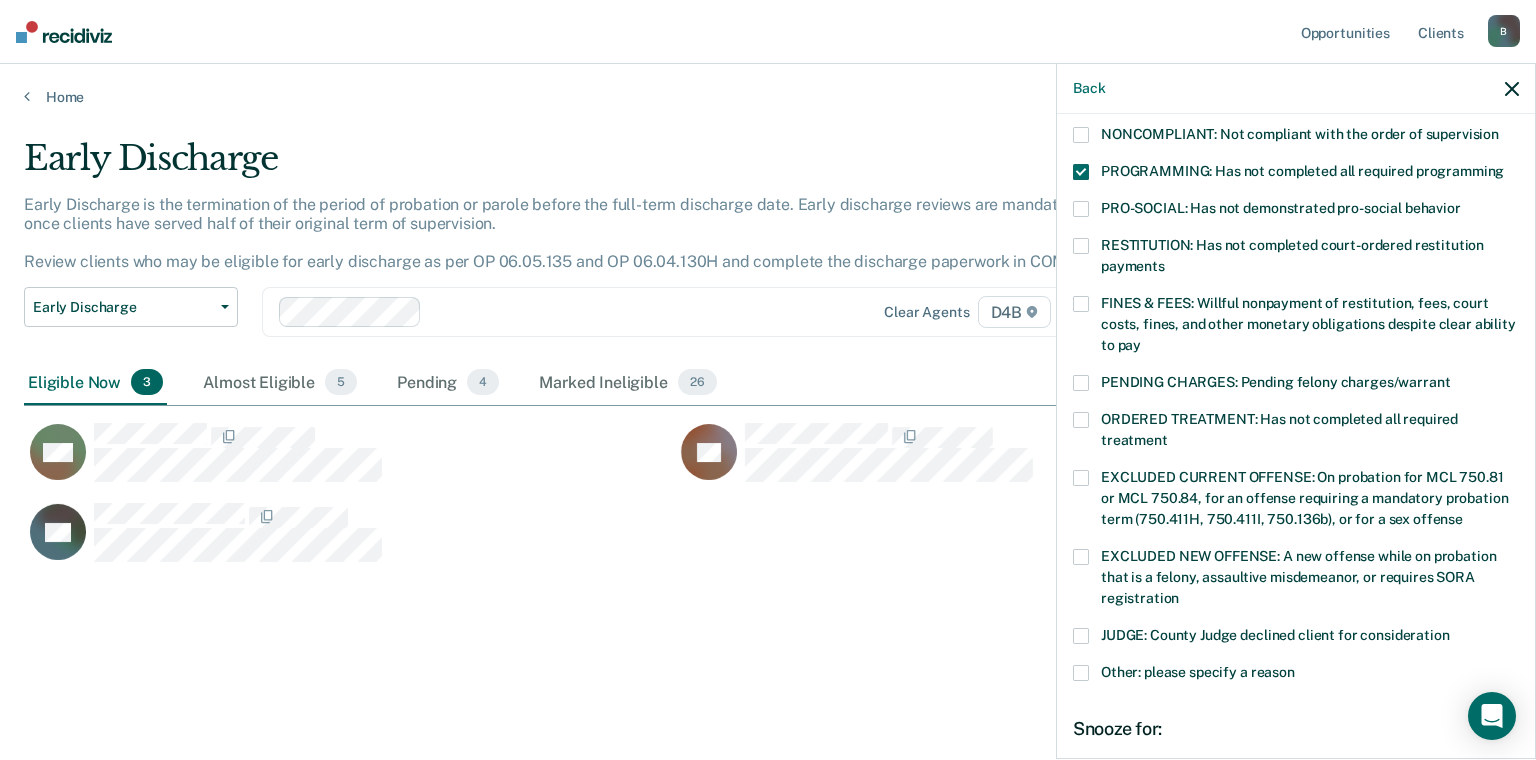 scroll, scrollTop: 633, scrollLeft: 0, axis: vertical 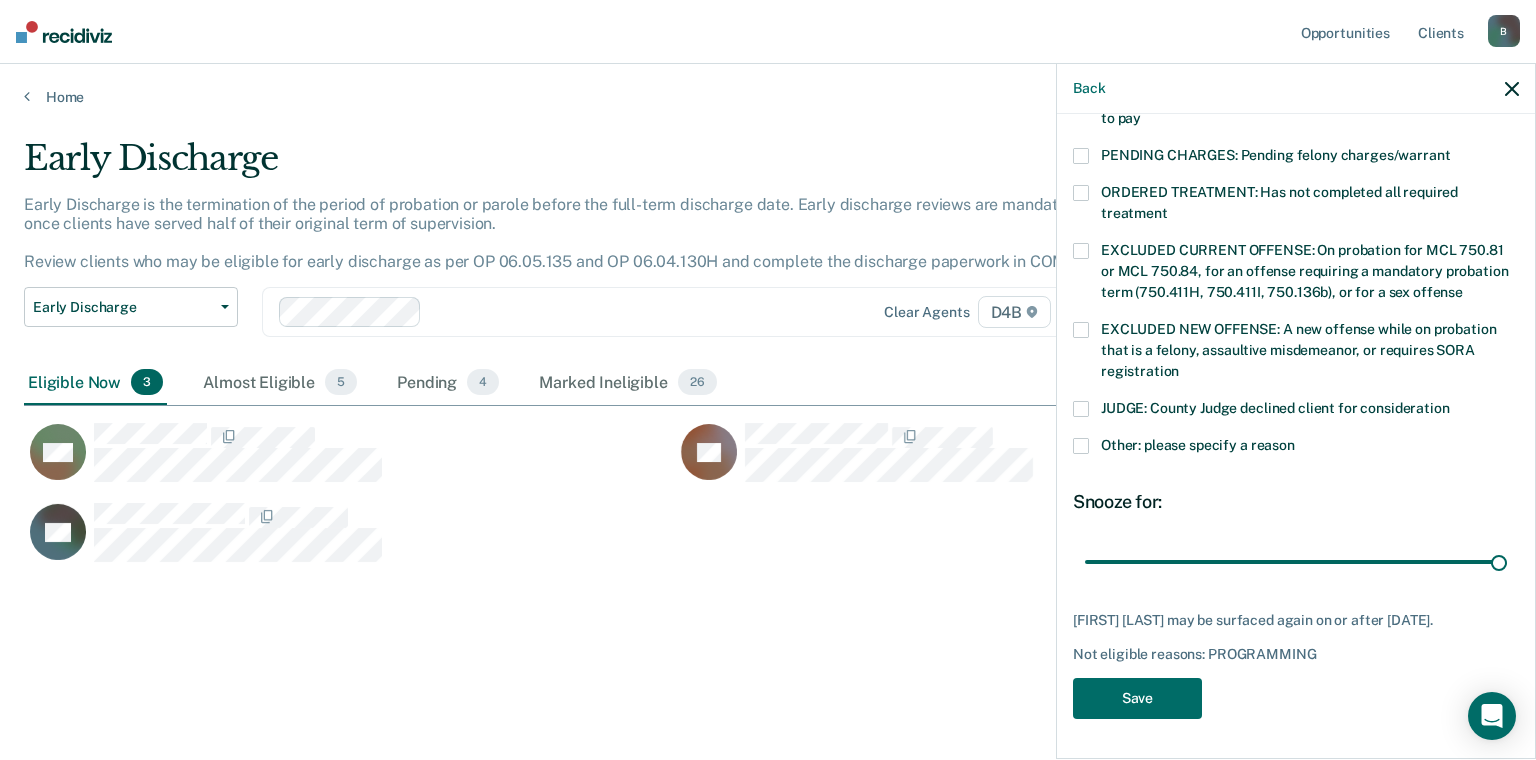 click at bounding box center [1081, 446] 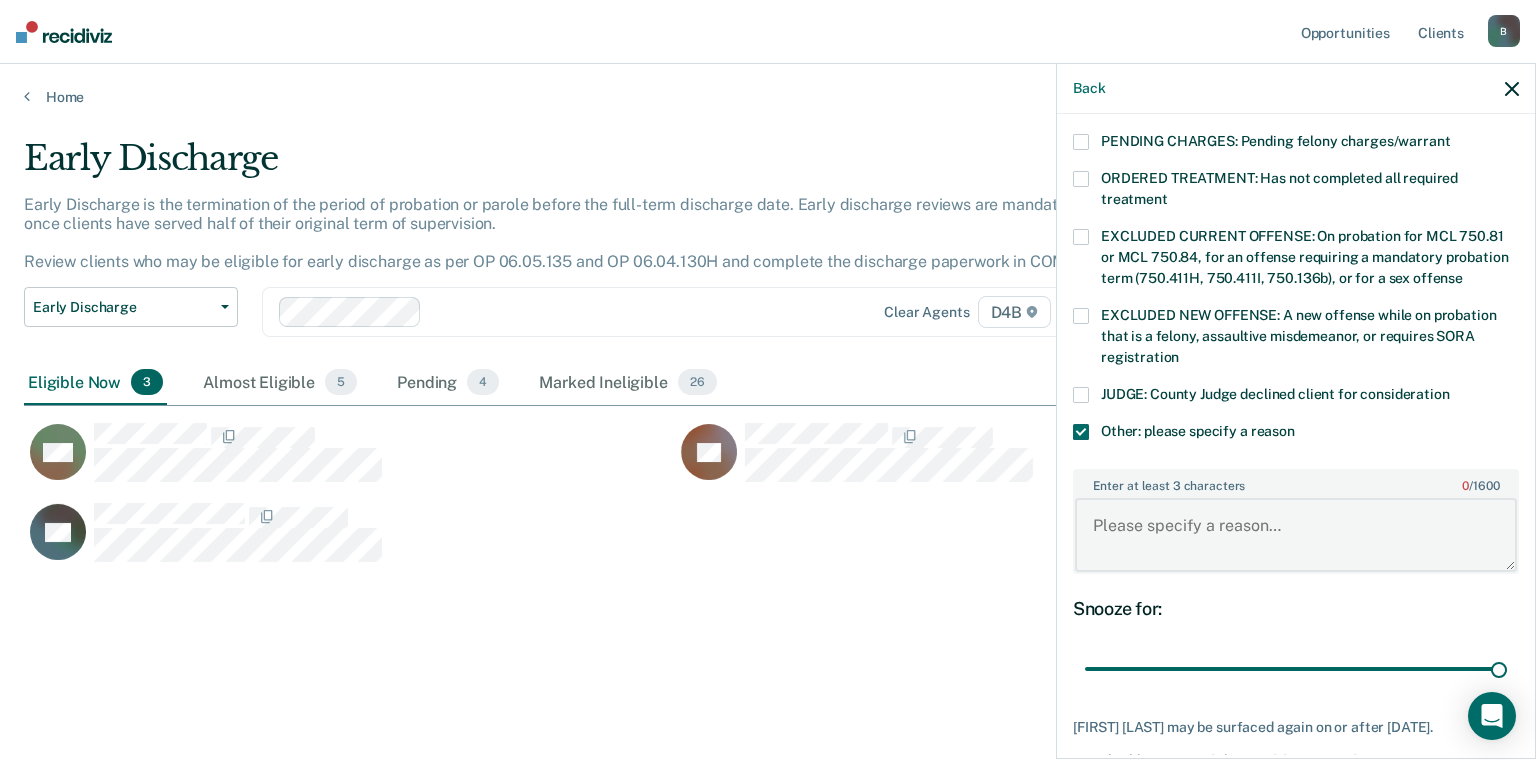 click on "Enter at least 3 characters 0  /  1600" at bounding box center (1296, 535) 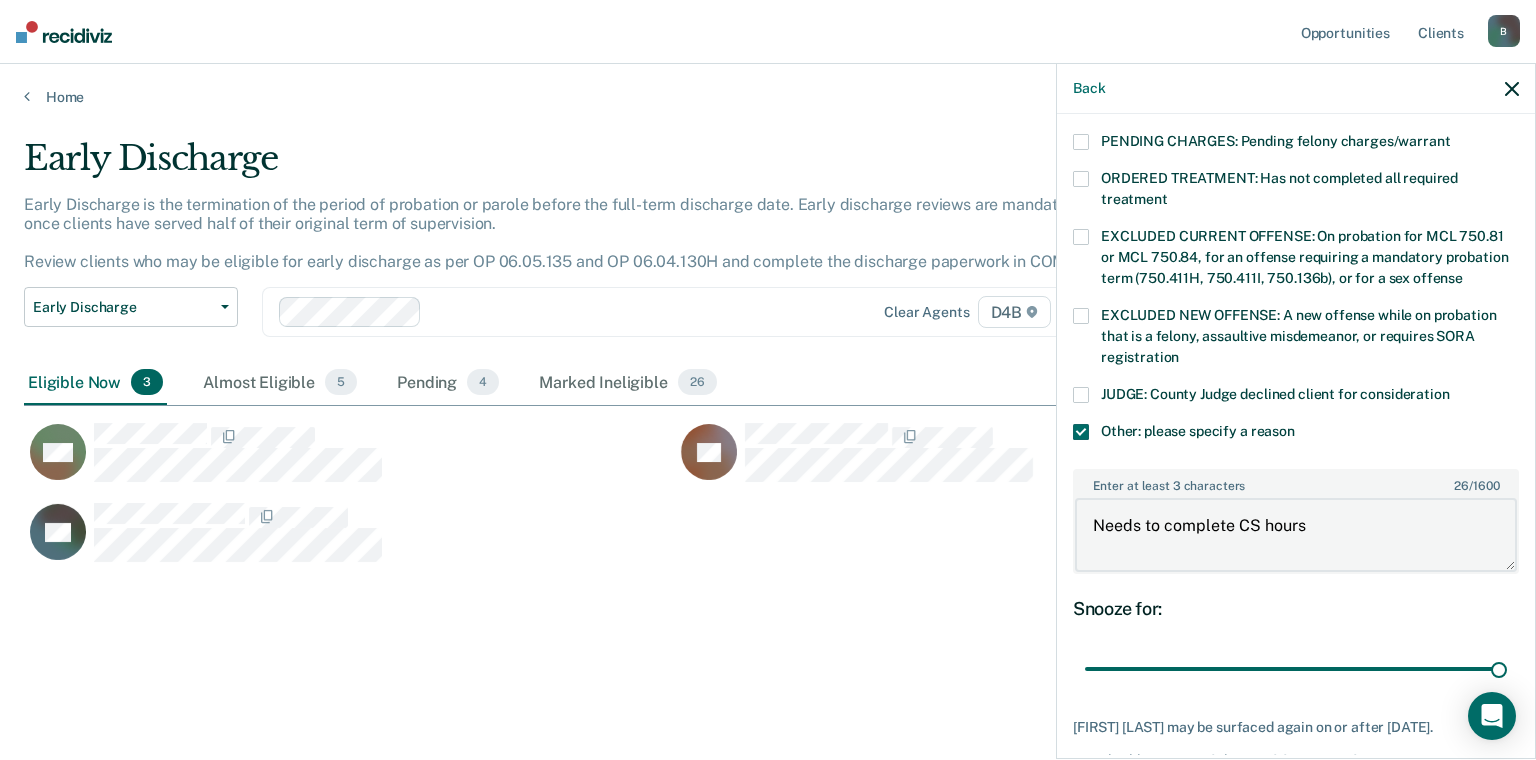 type on "Needs to complete CS hours" 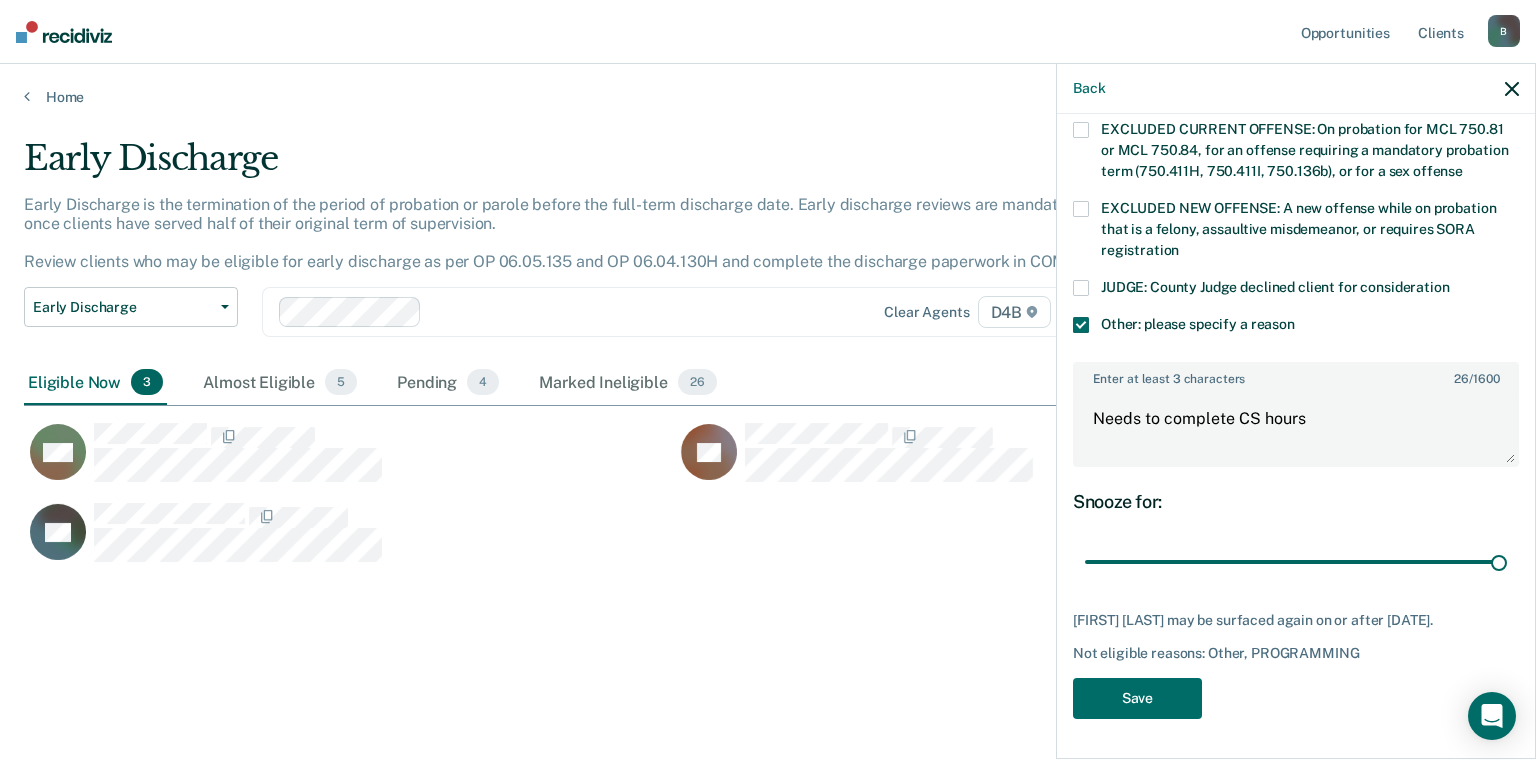 scroll, scrollTop: 752, scrollLeft: 0, axis: vertical 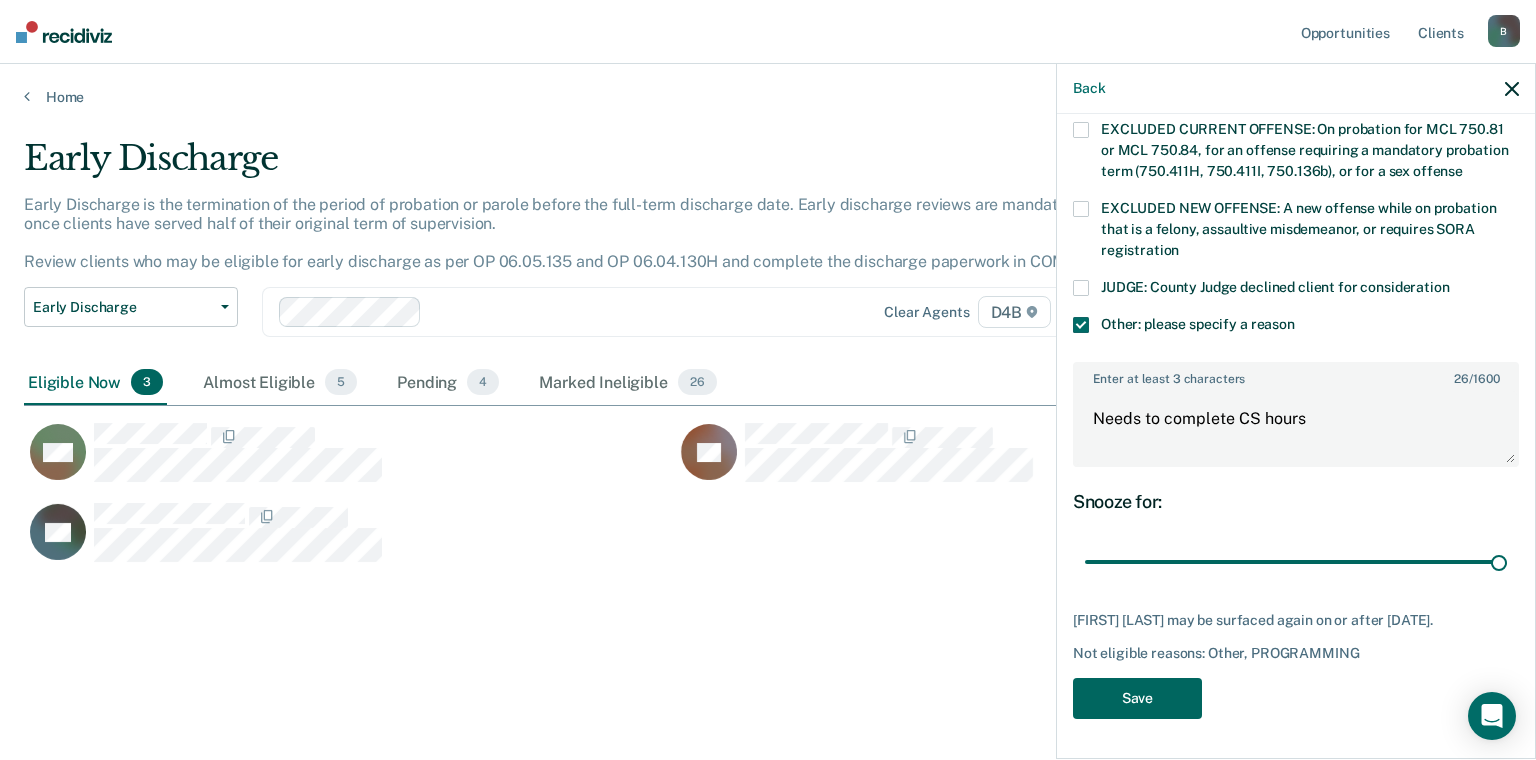 click on "Save" at bounding box center [1137, 698] 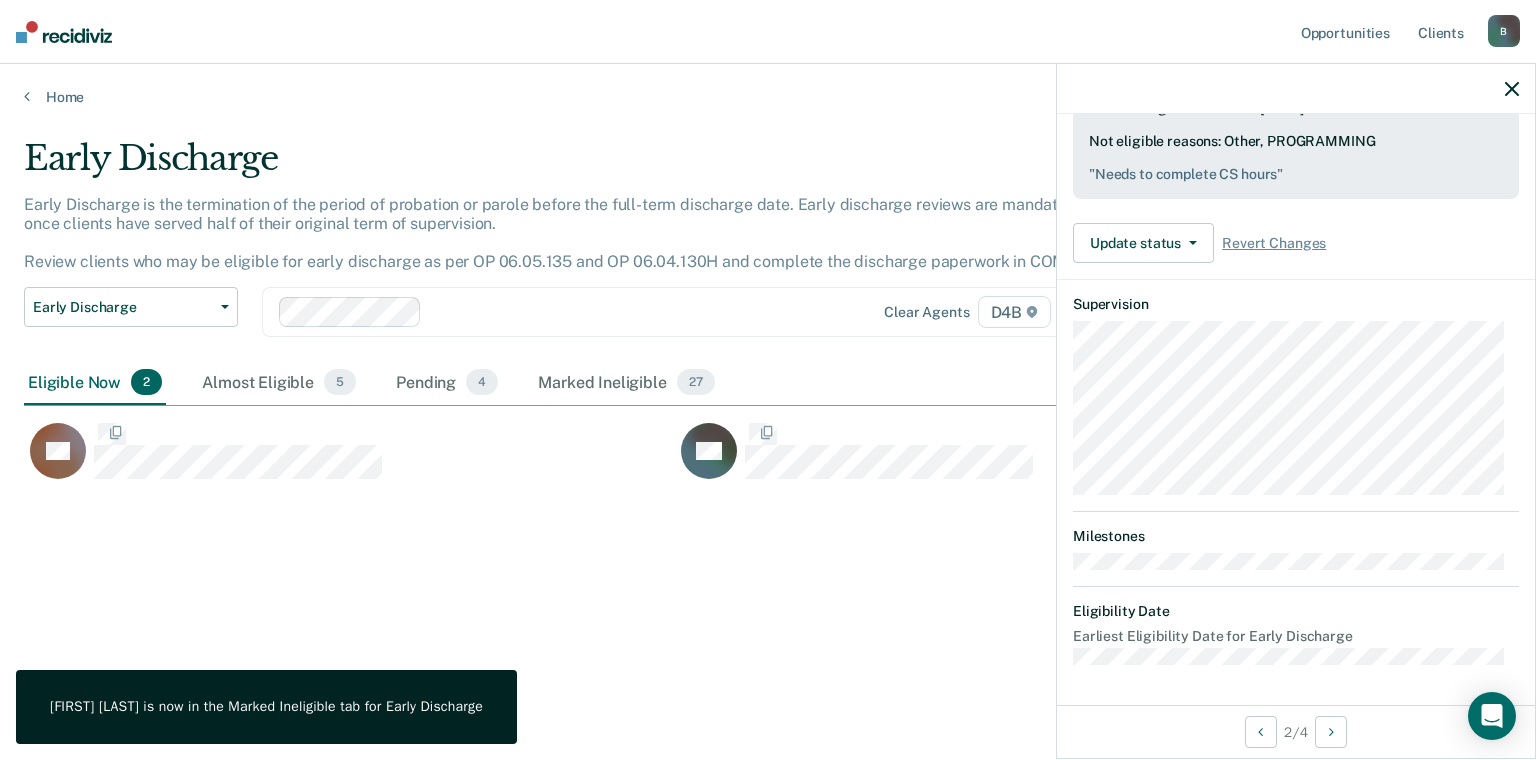 scroll, scrollTop: 538, scrollLeft: 0, axis: vertical 